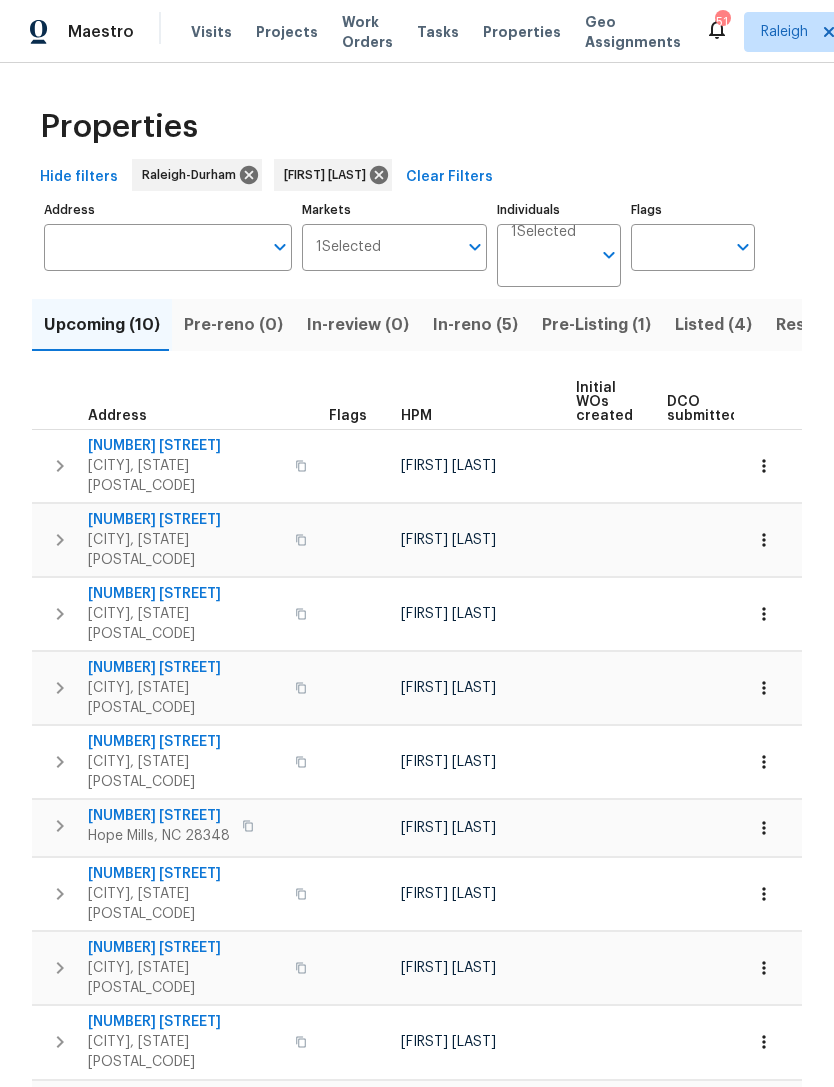 scroll, scrollTop: 0, scrollLeft: 0, axis: both 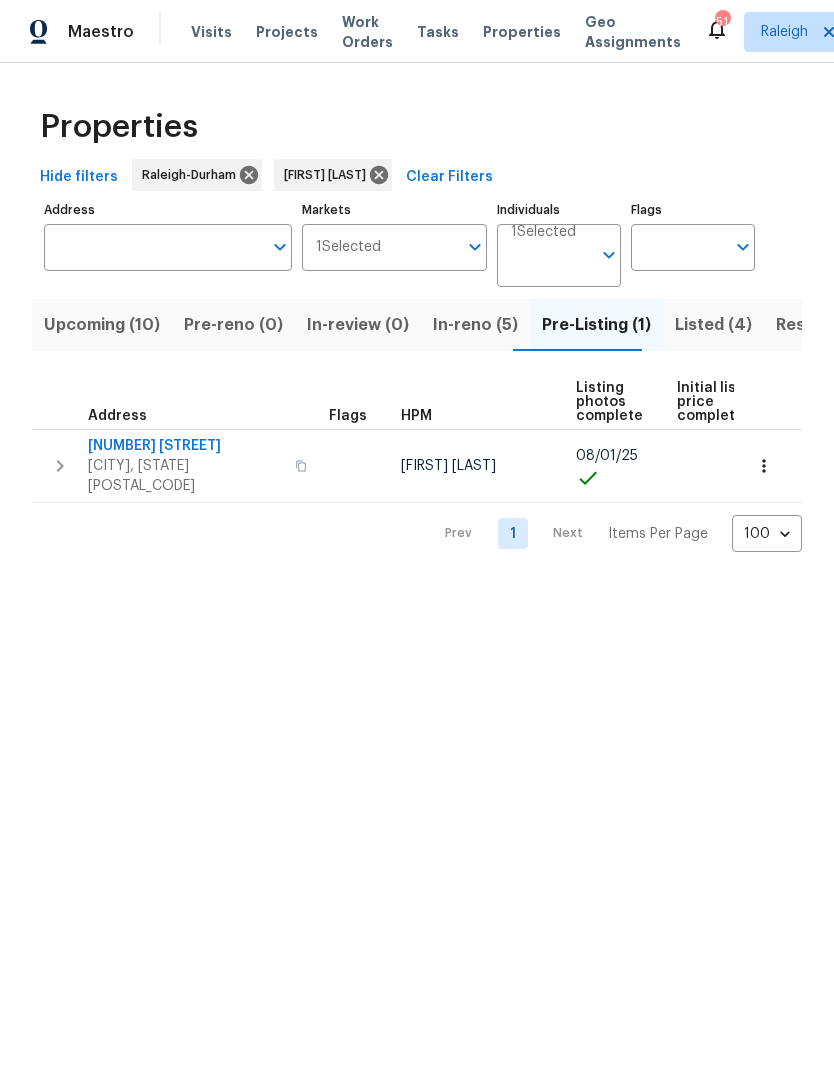 click on "Listed (4)" at bounding box center [713, 325] 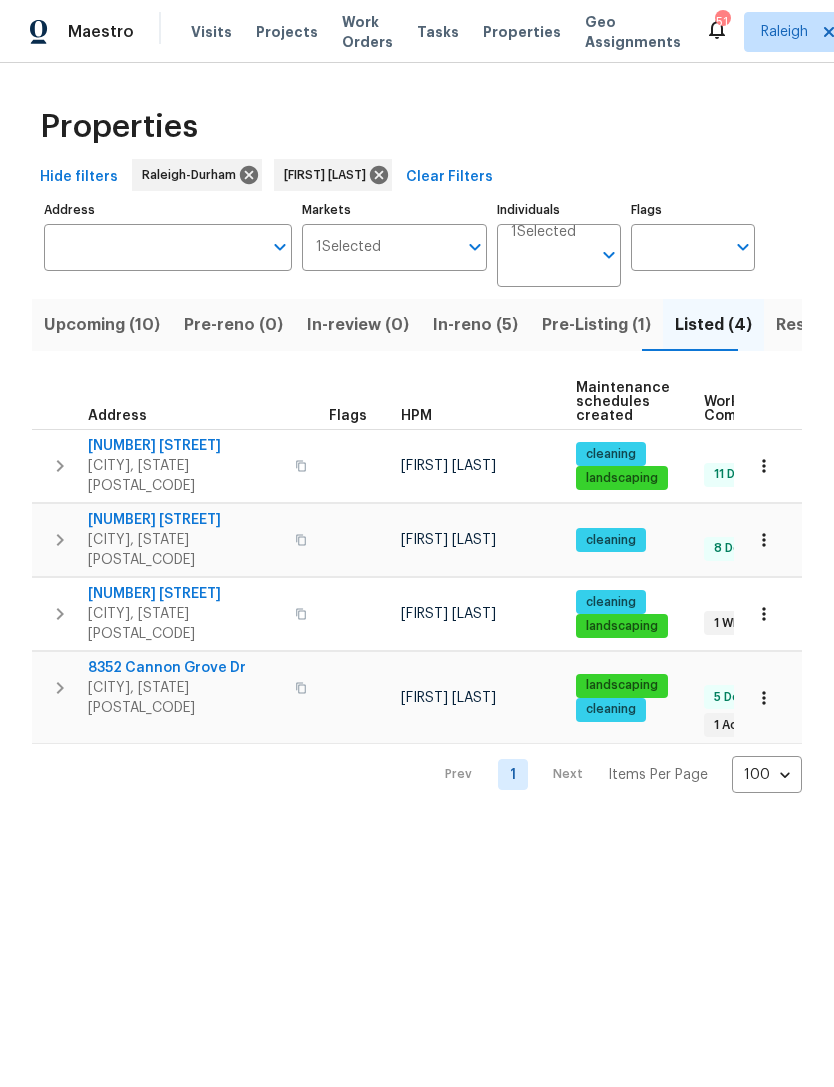 click on "Resale (3)" at bounding box center [815, 325] 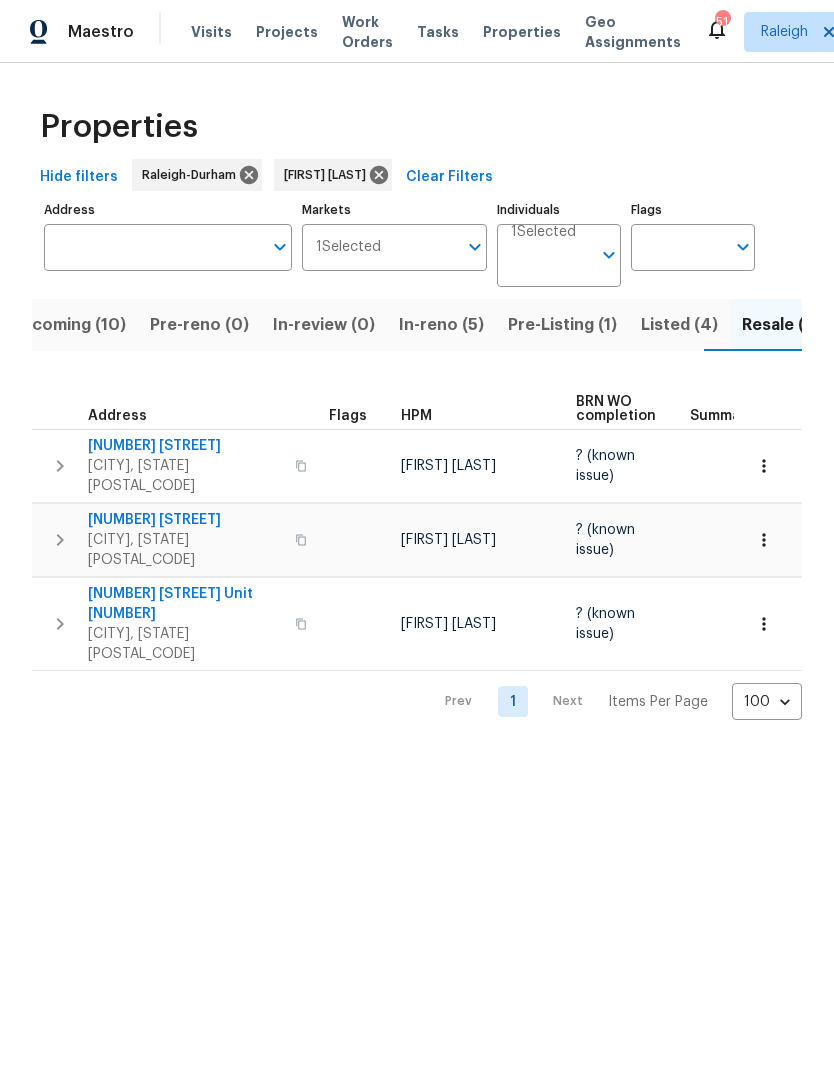 scroll, scrollTop: 0, scrollLeft: 35, axis: horizontal 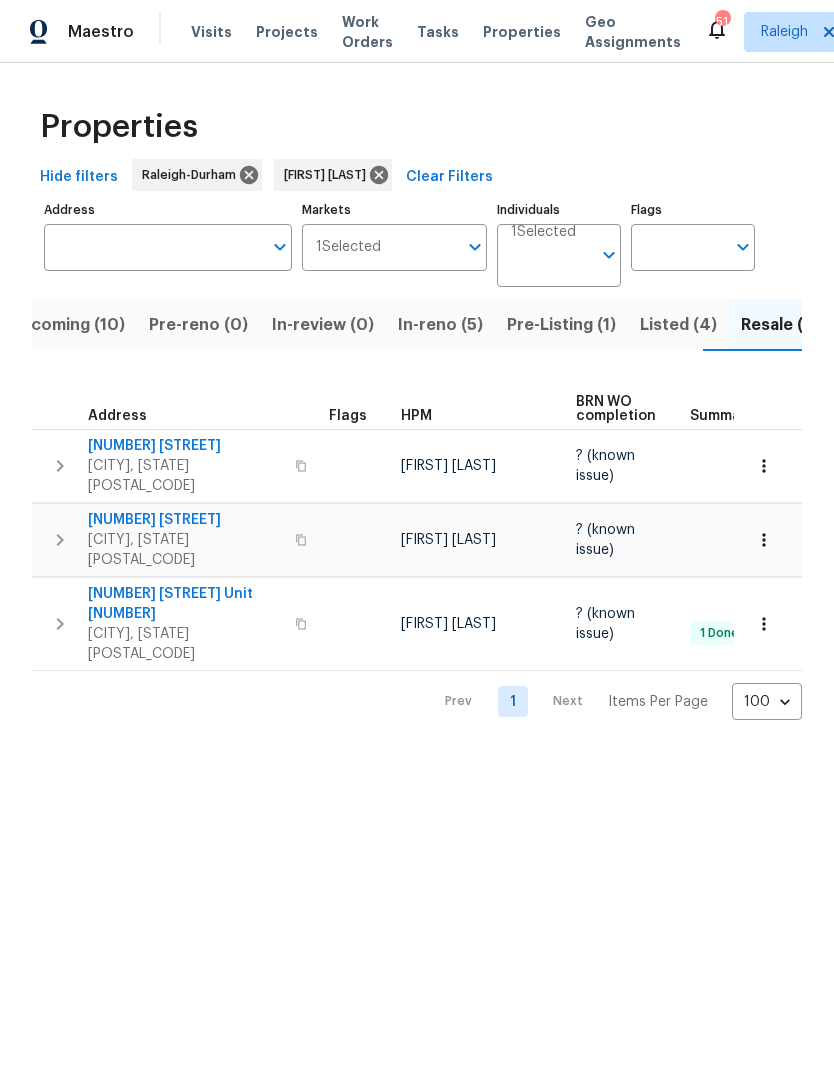 click on "1311 Meadow Ln" at bounding box center [185, 520] 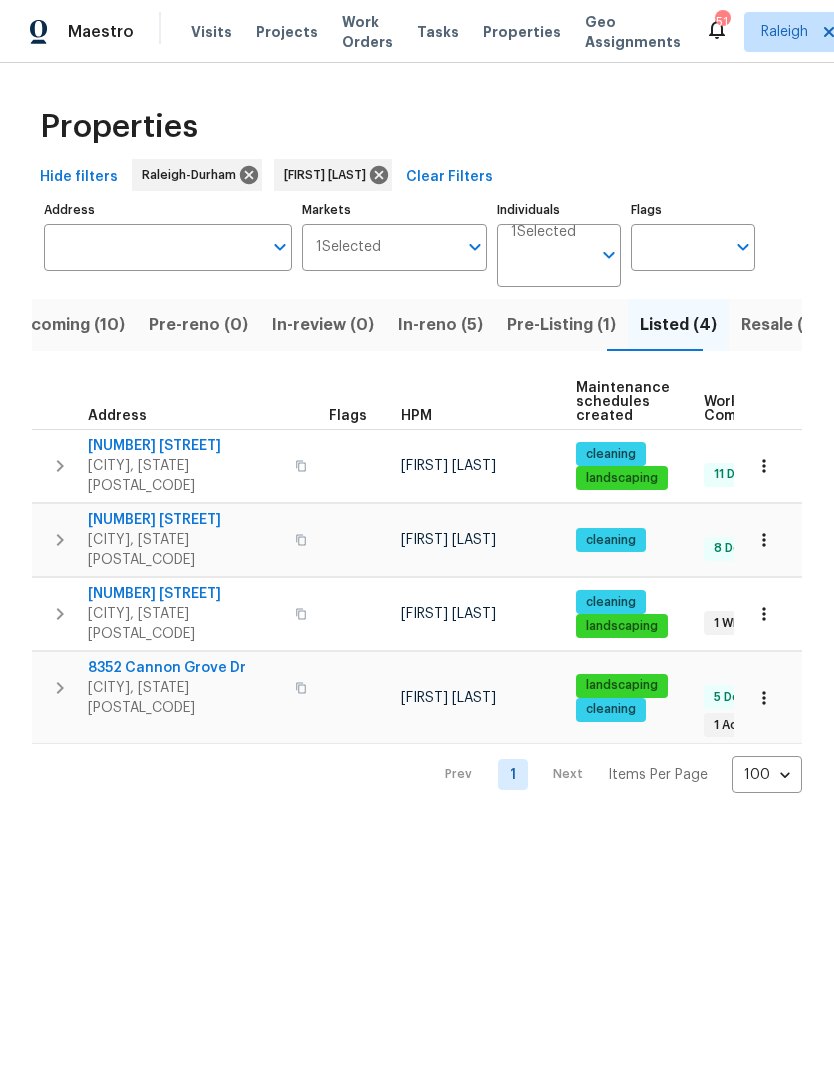 scroll, scrollTop: 16, scrollLeft: 0, axis: vertical 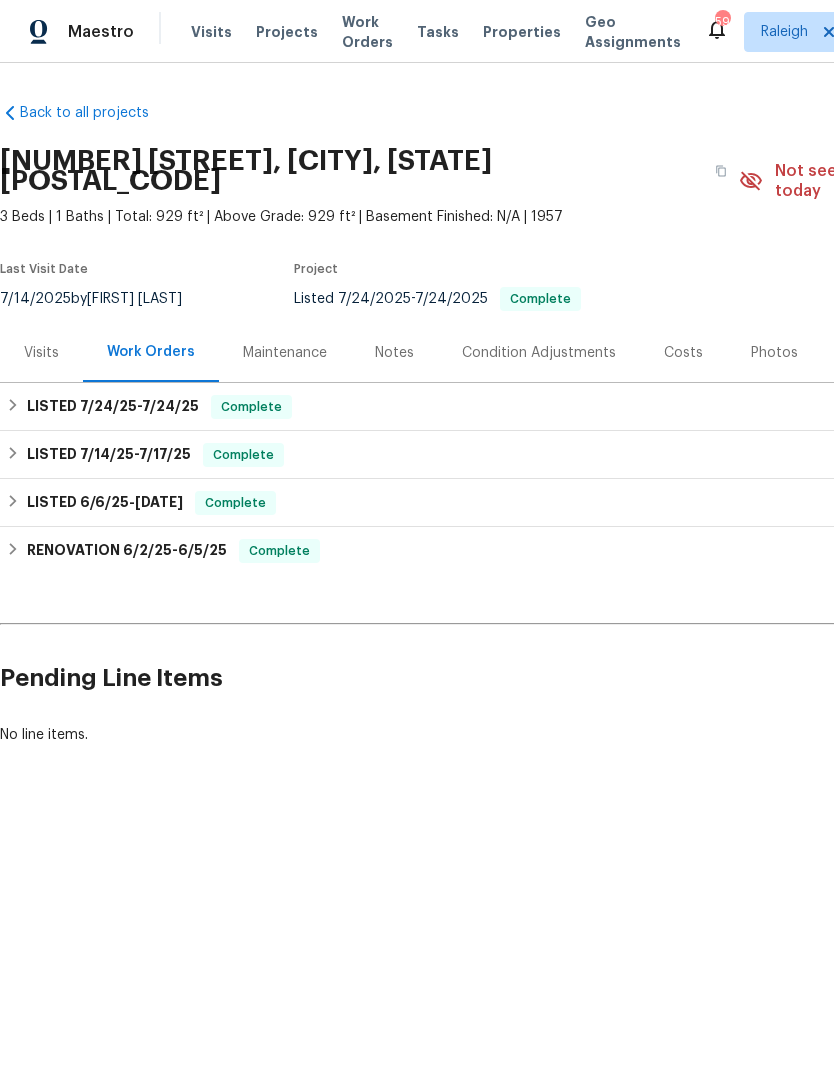 click on "Visits" at bounding box center (41, 353) 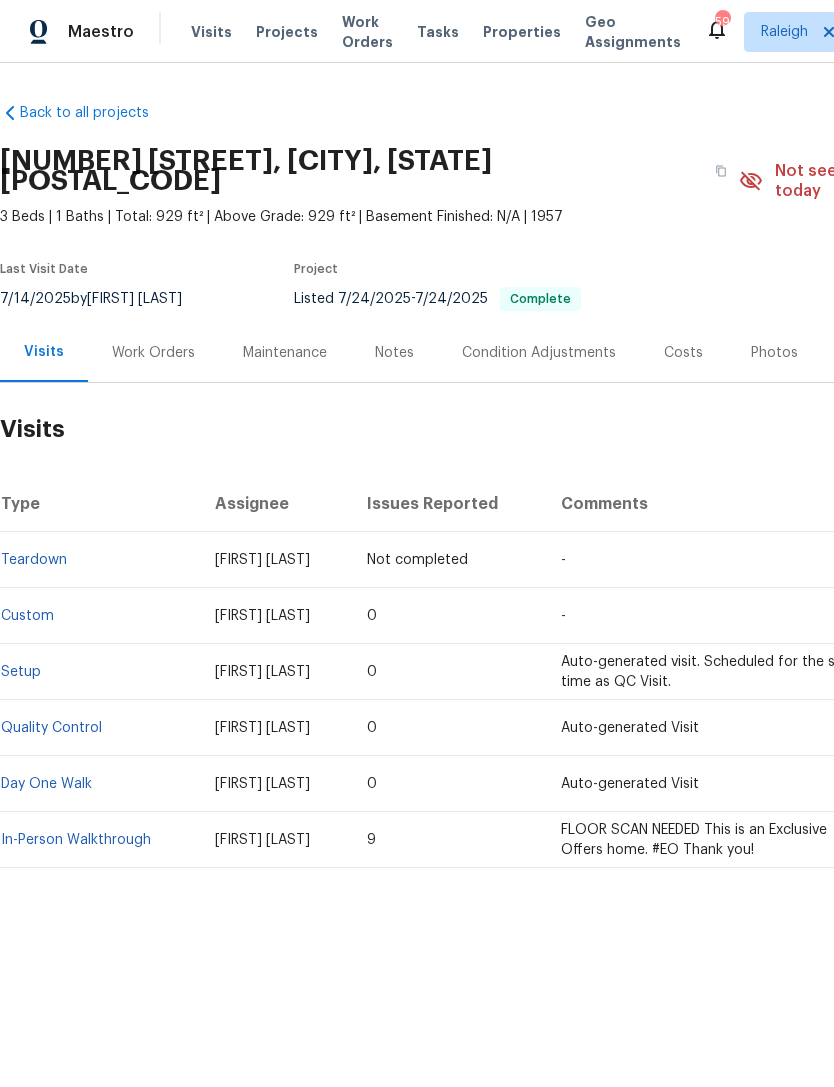 click on "Photos" at bounding box center [774, 353] 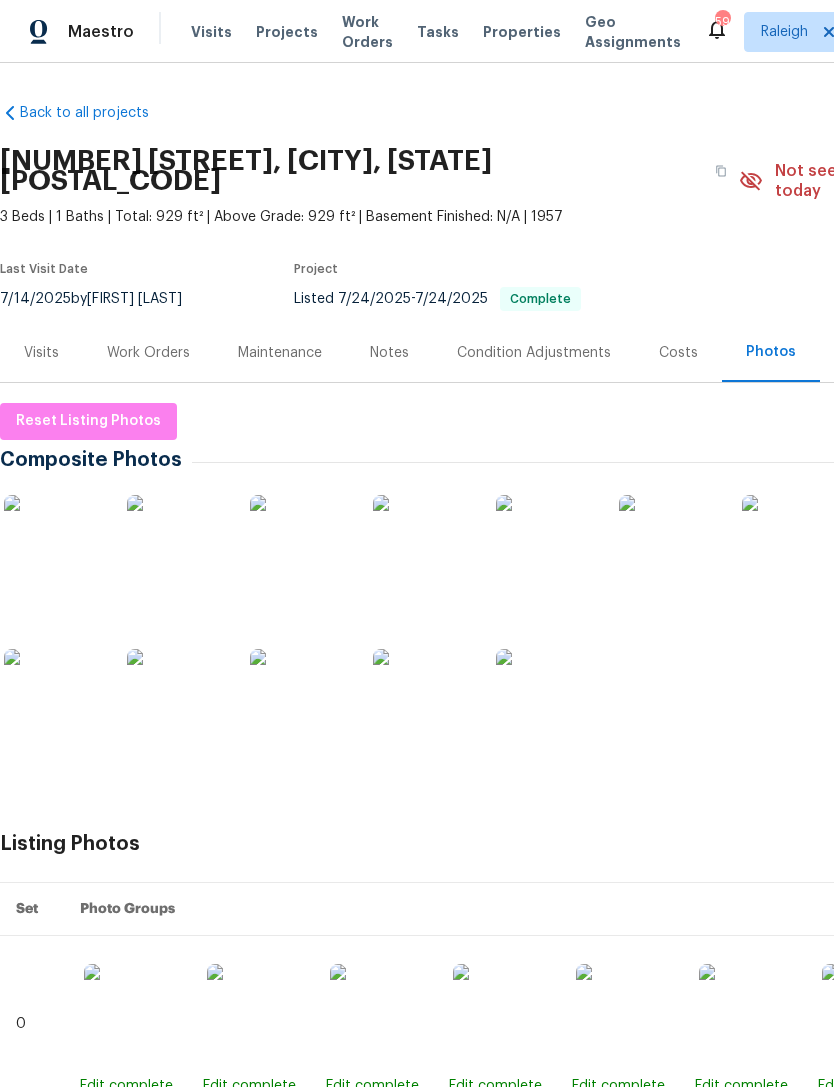 click on "Visits" at bounding box center [41, 353] 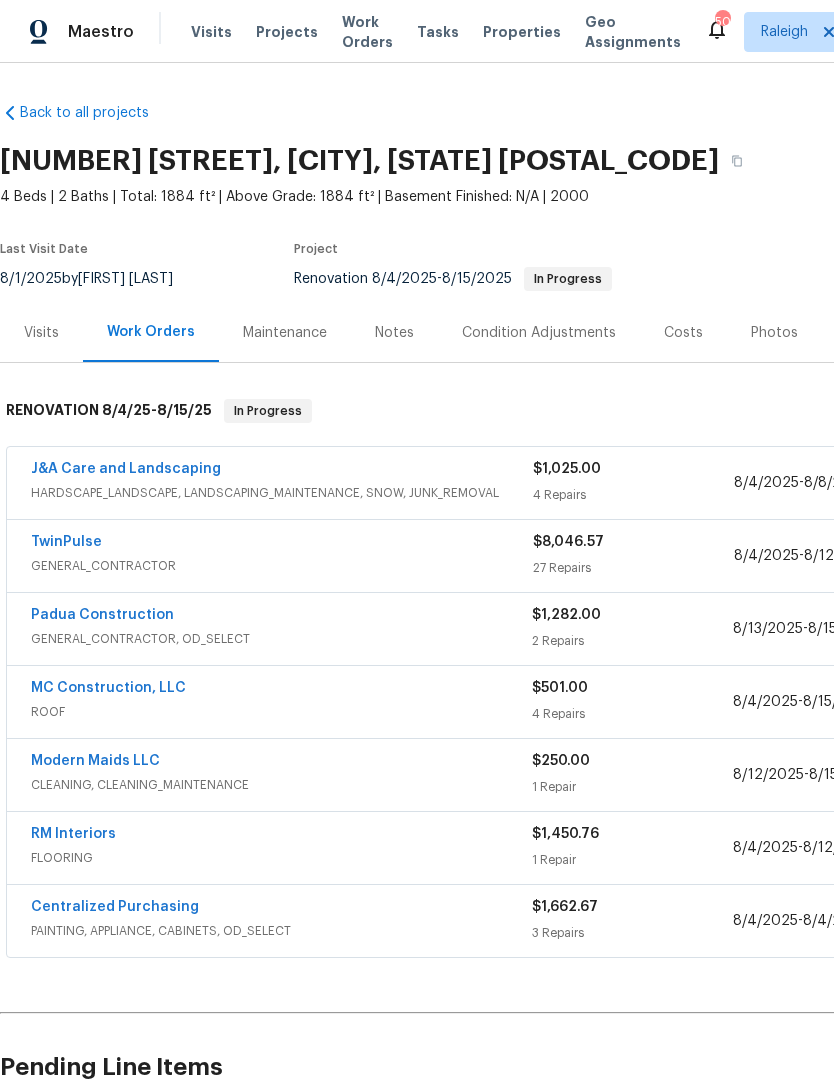scroll, scrollTop: 4, scrollLeft: 0, axis: vertical 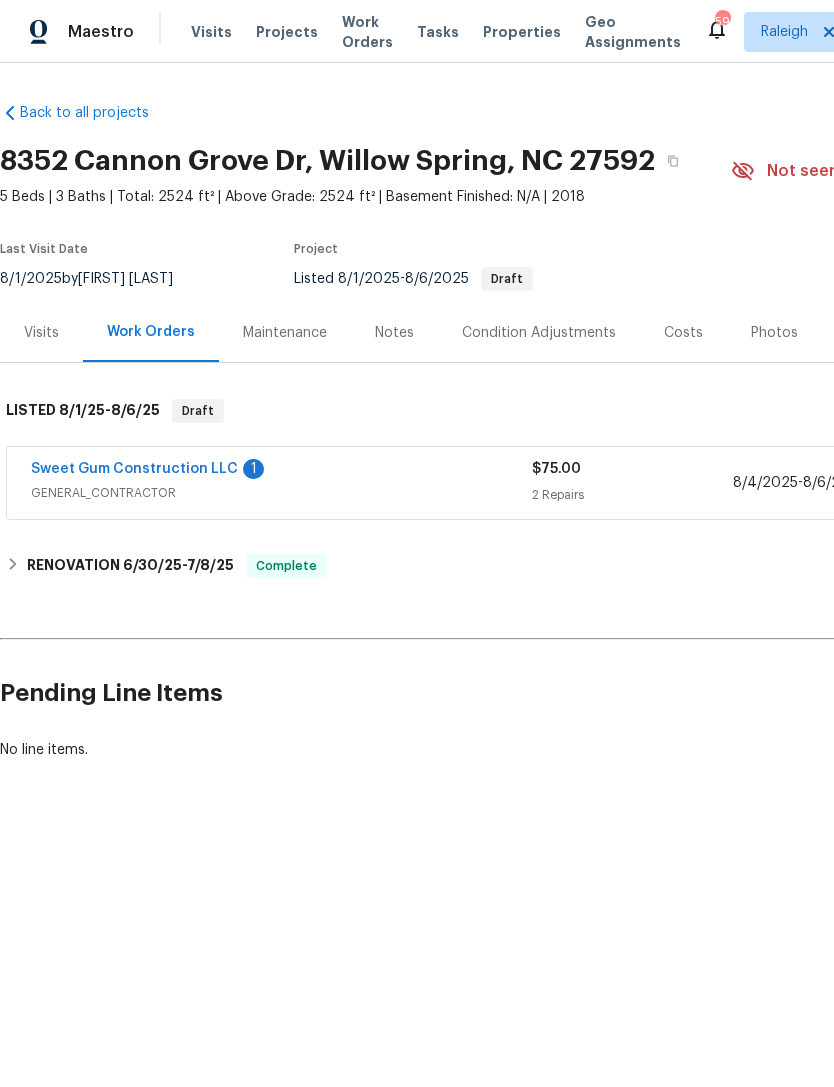 click on "Costs" at bounding box center (683, 333) 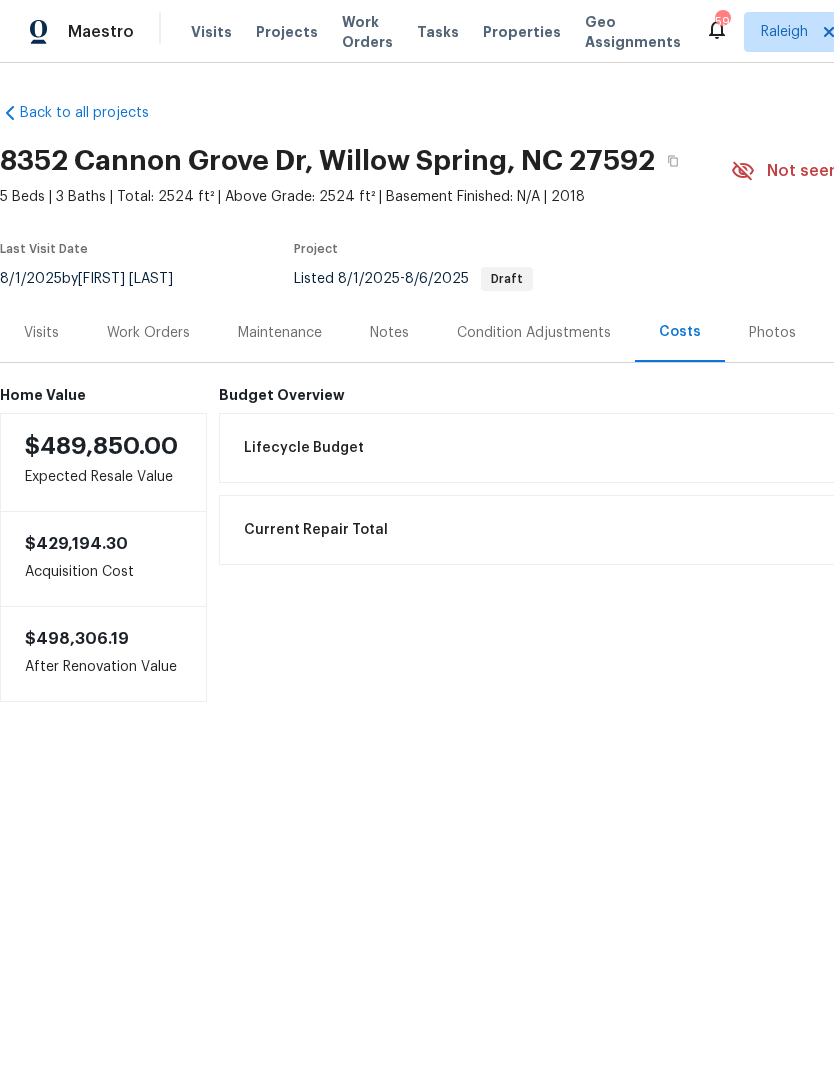 scroll, scrollTop: 0, scrollLeft: 0, axis: both 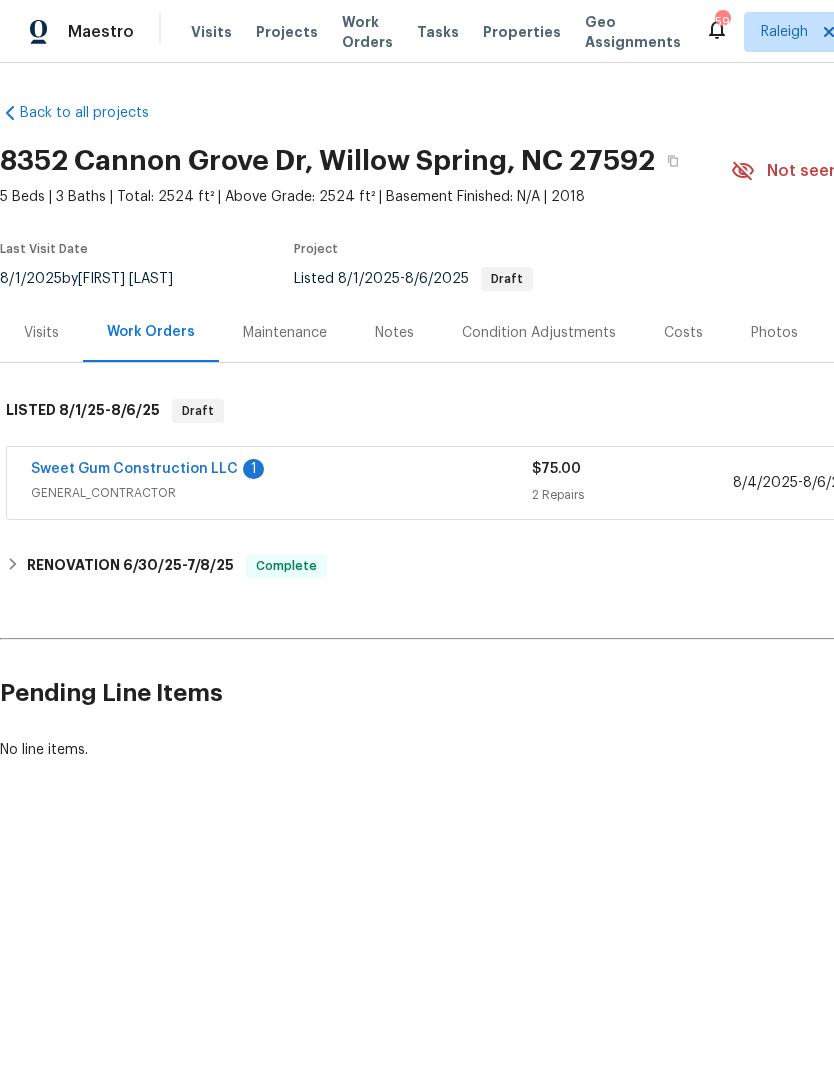 click on "Costs" at bounding box center [683, 333] 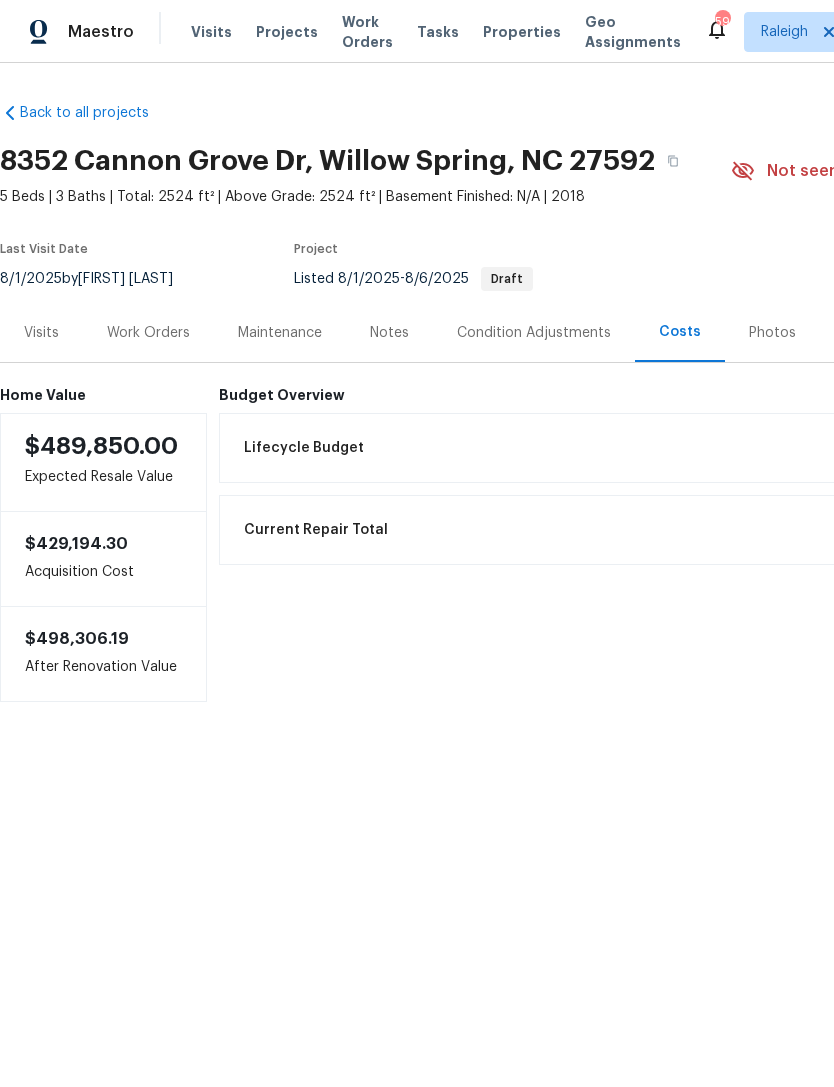 click on "Visits" at bounding box center (41, 333) 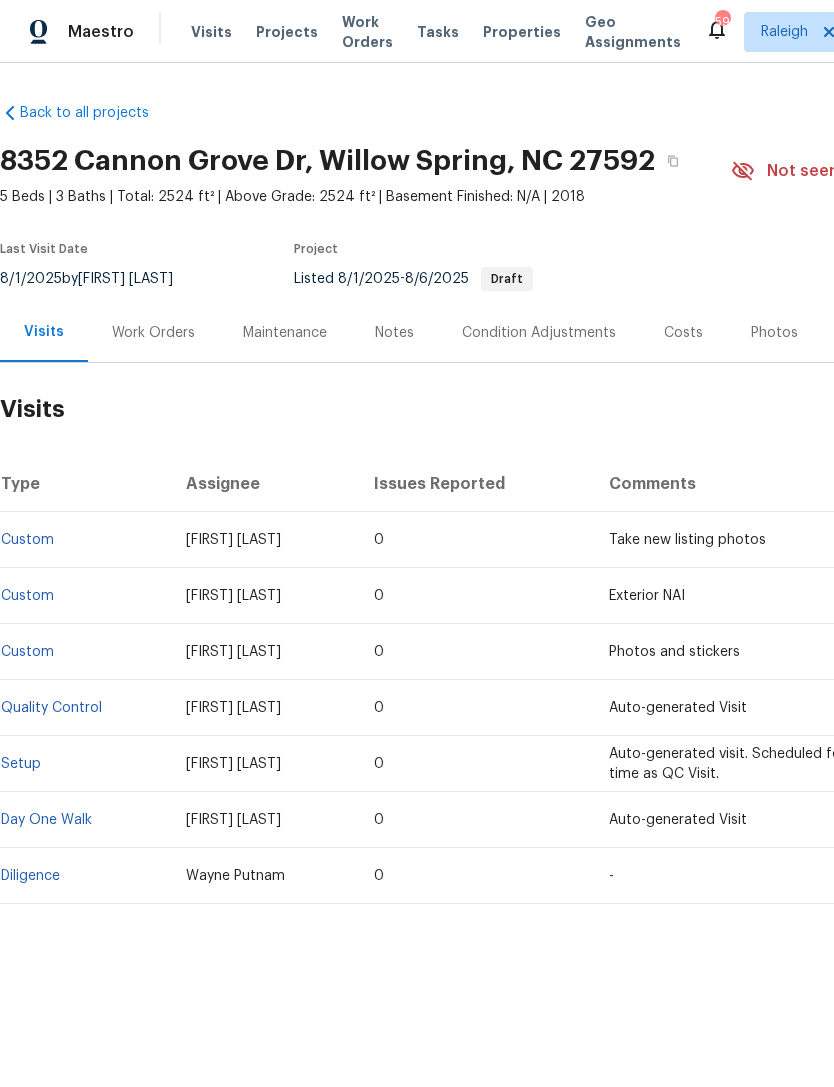 click on "Work Orders" at bounding box center [153, 333] 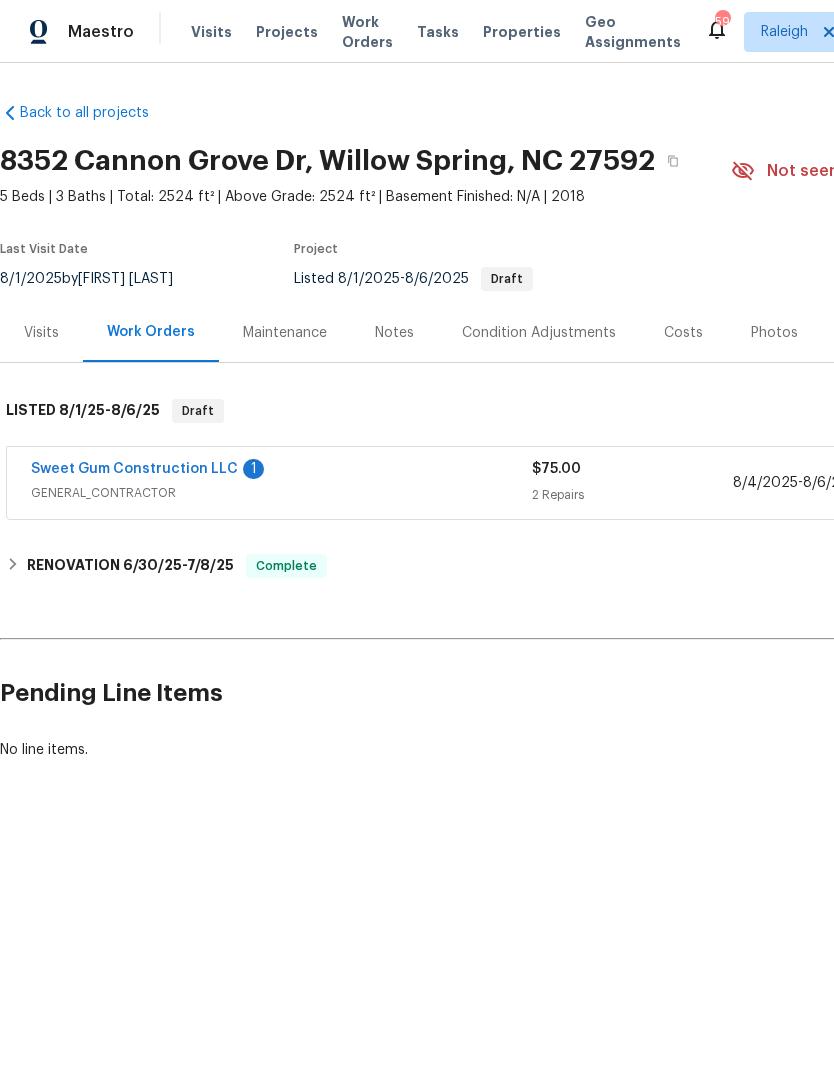 click on "Maintenance" at bounding box center (285, 333) 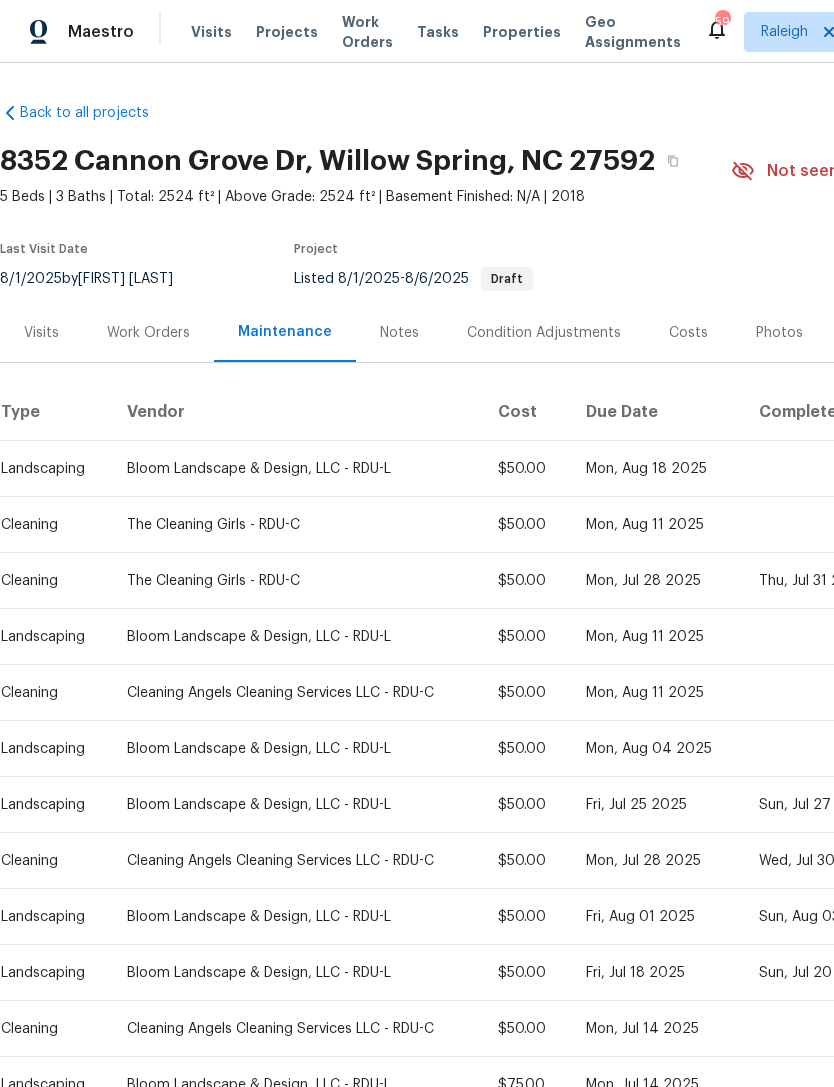 click on "Notes" at bounding box center [399, 333] 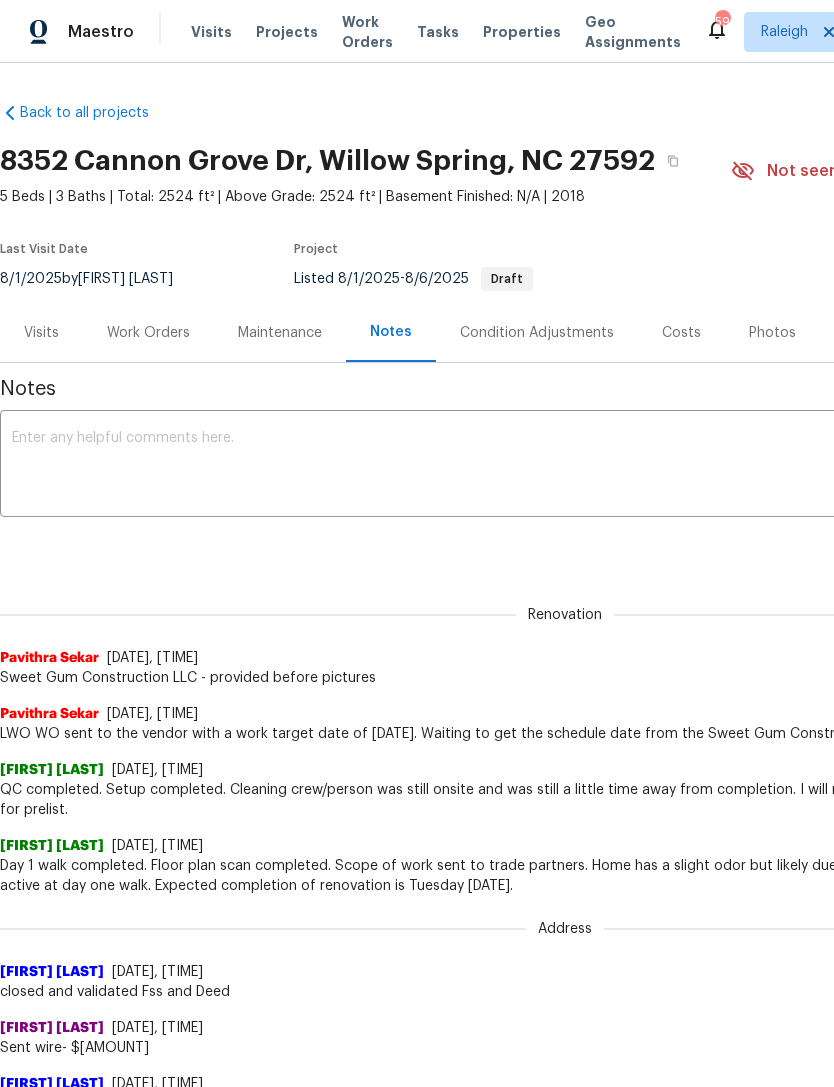 scroll, scrollTop: 0, scrollLeft: 0, axis: both 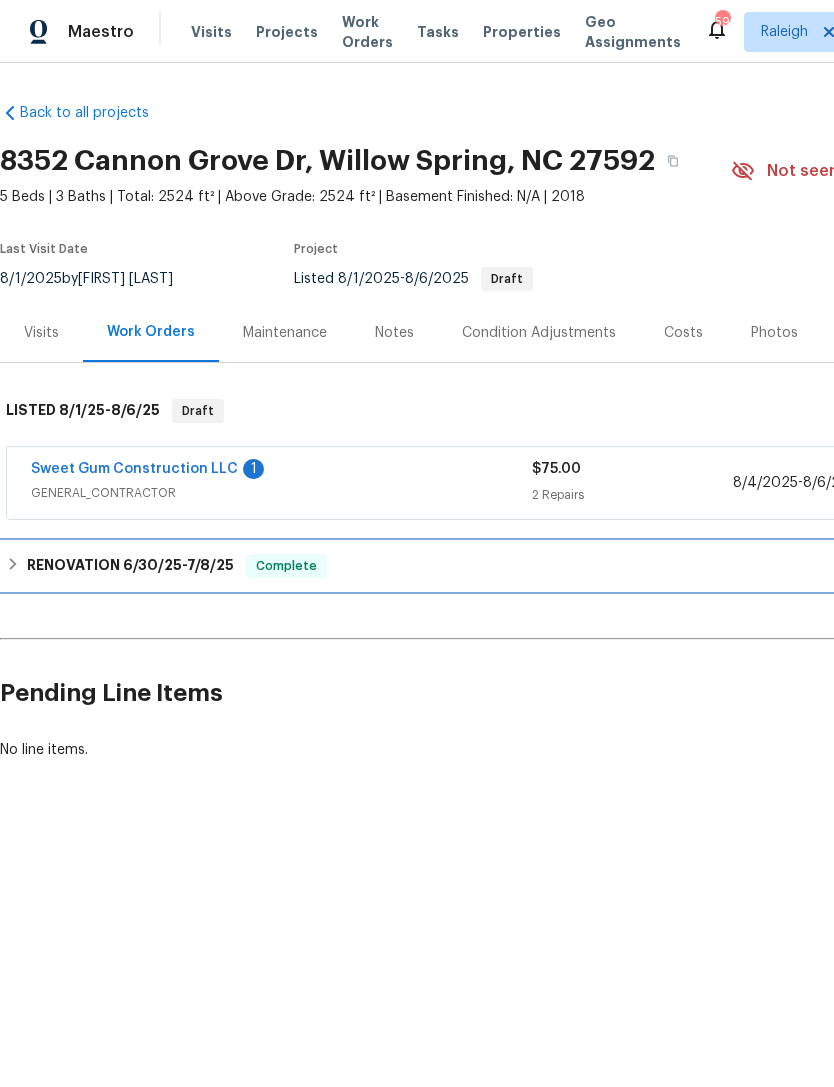 click on "RENOVATION   6/30/25  -  7/8/25" at bounding box center [130, 566] 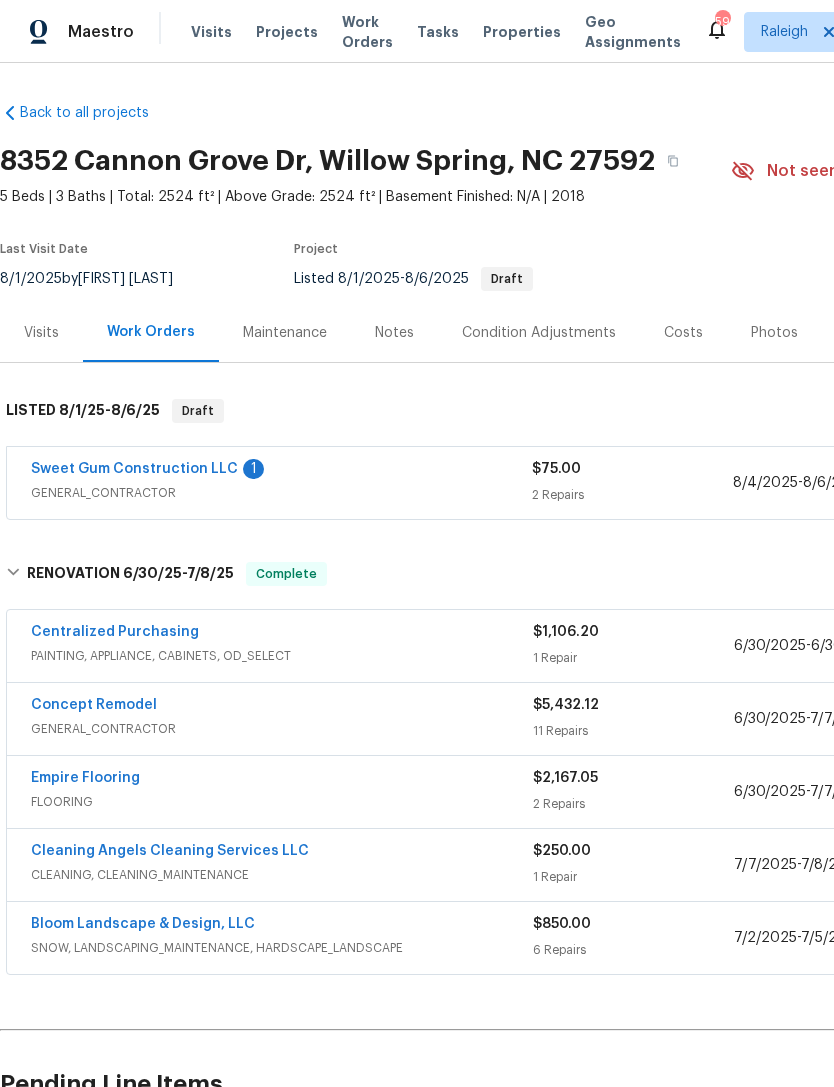click on "Bloom Landscape & Design, LLC" at bounding box center (143, 924) 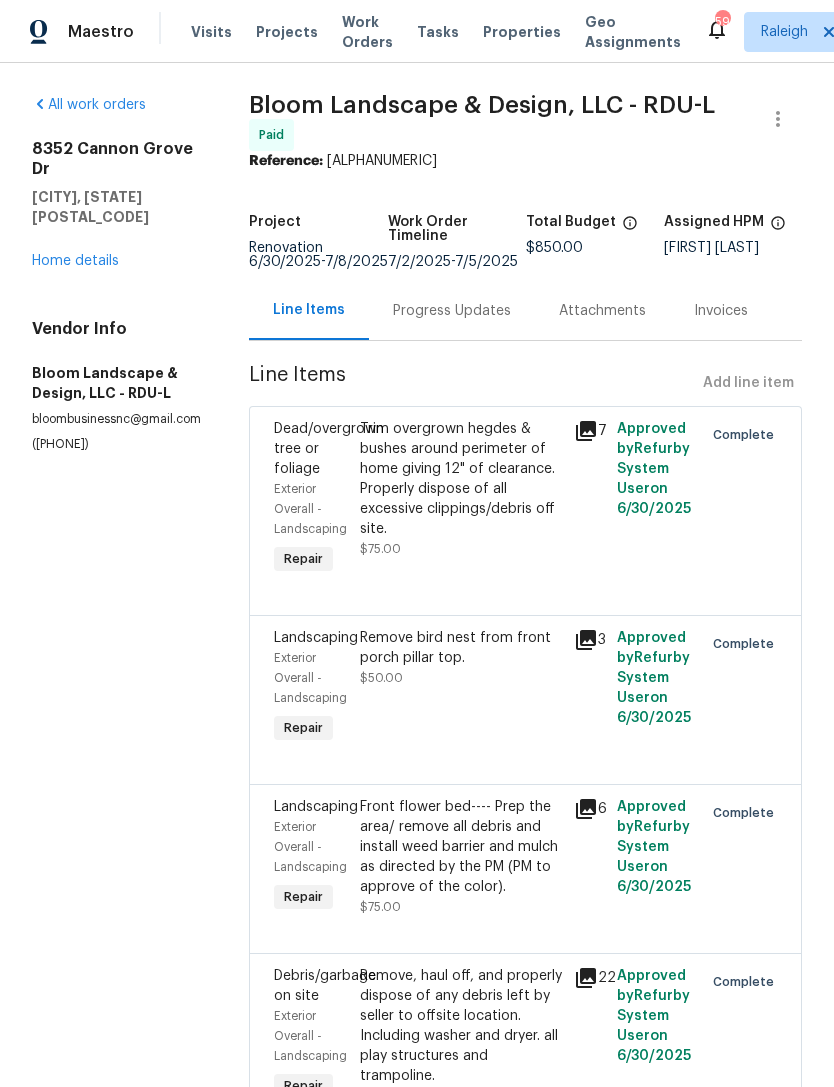 click on "Progress Updates" at bounding box center [452, 311] 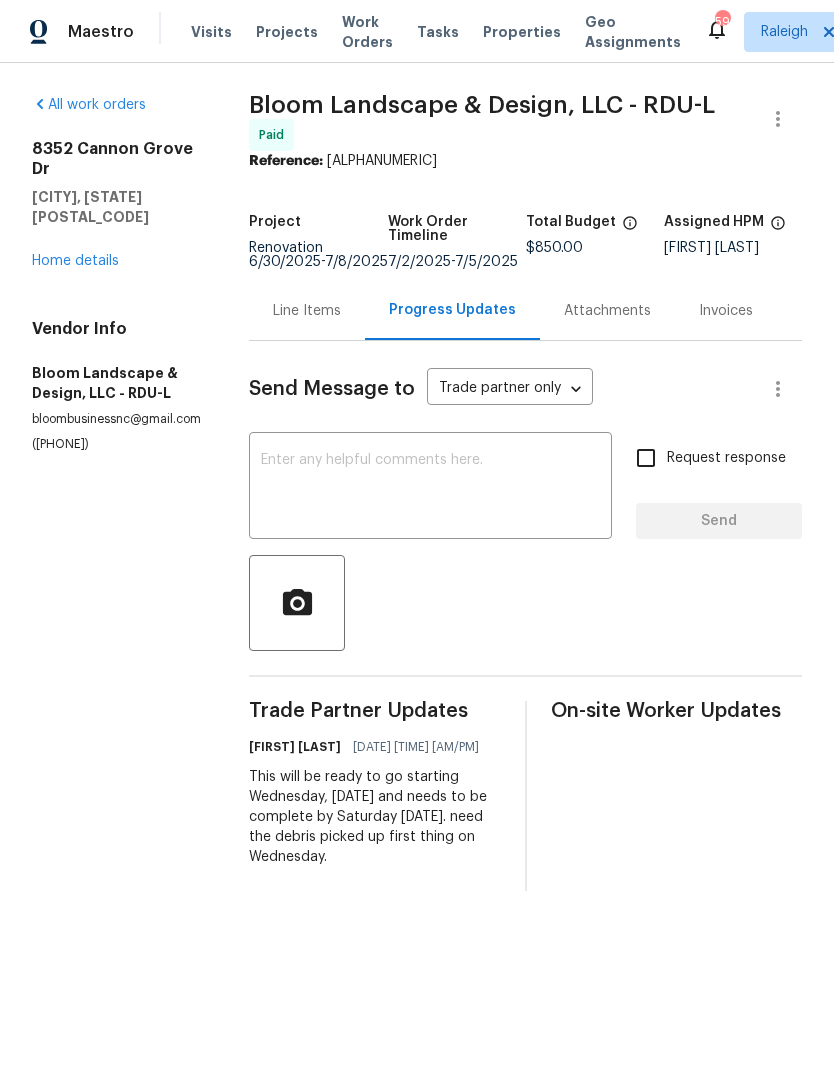 click on "Home details" at bounding box center (75, 261) 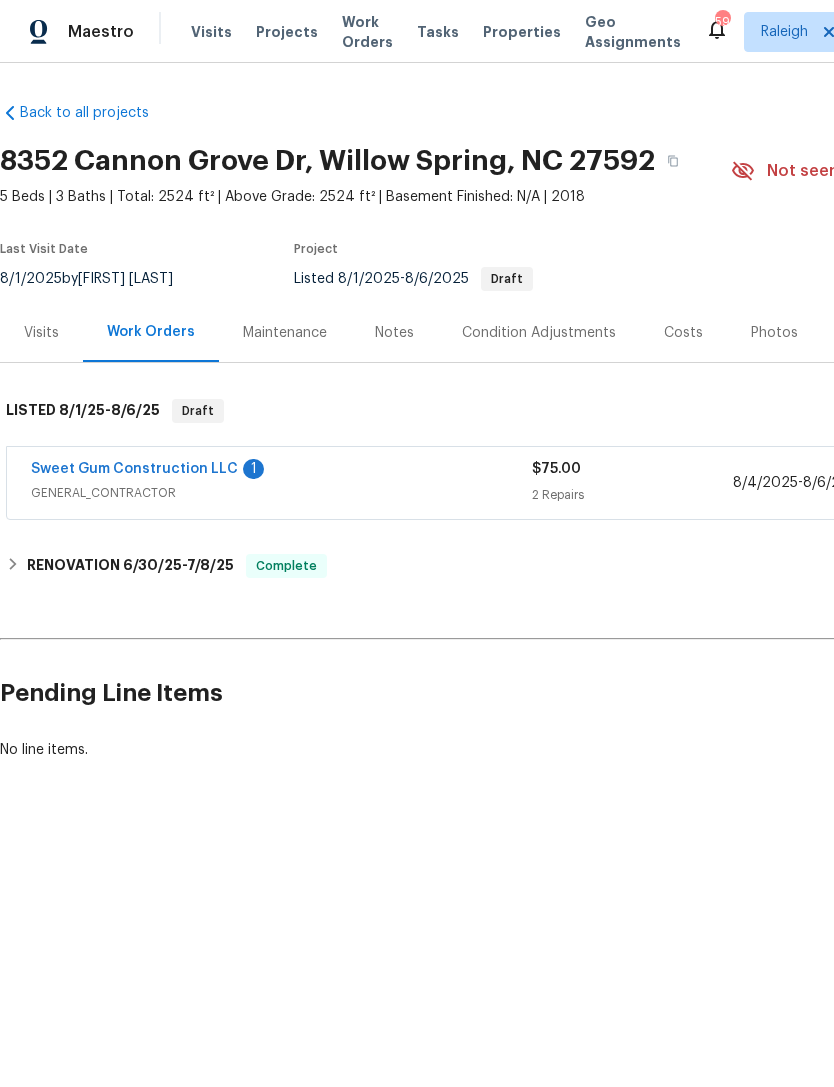 click on "Visits" at bounding box center (41, 333) 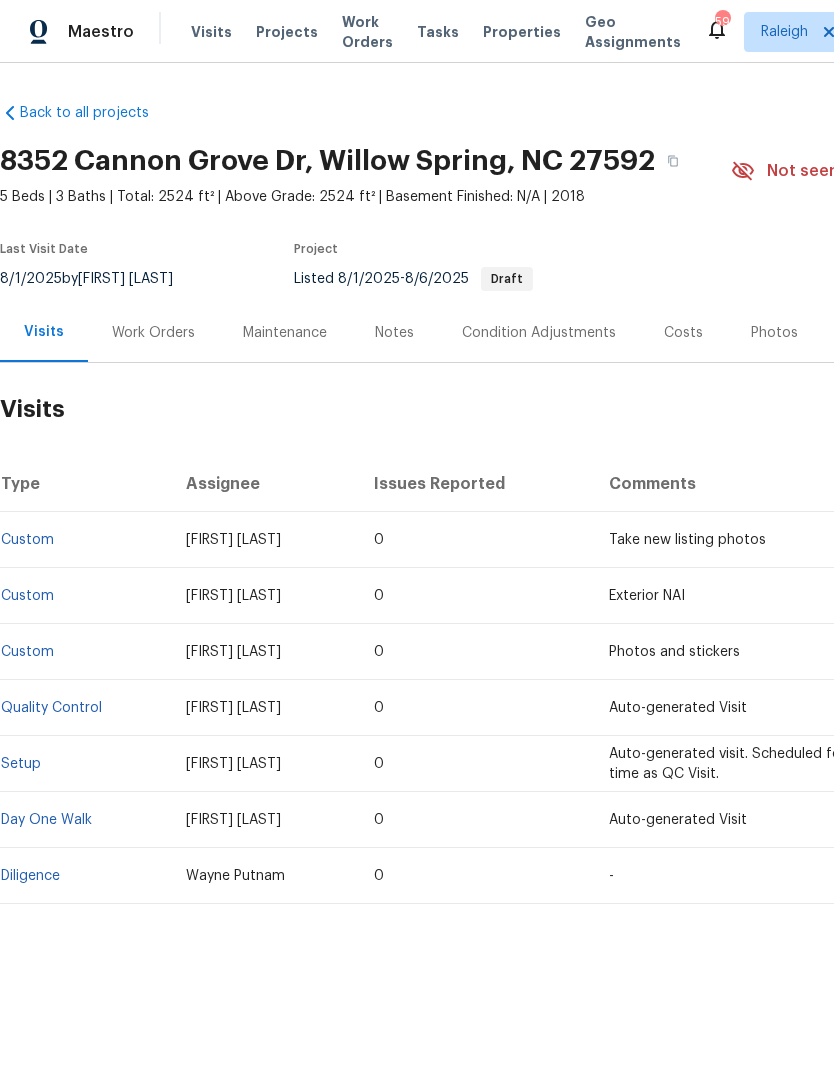 click on "Photos" at bounding box center (774, 333) 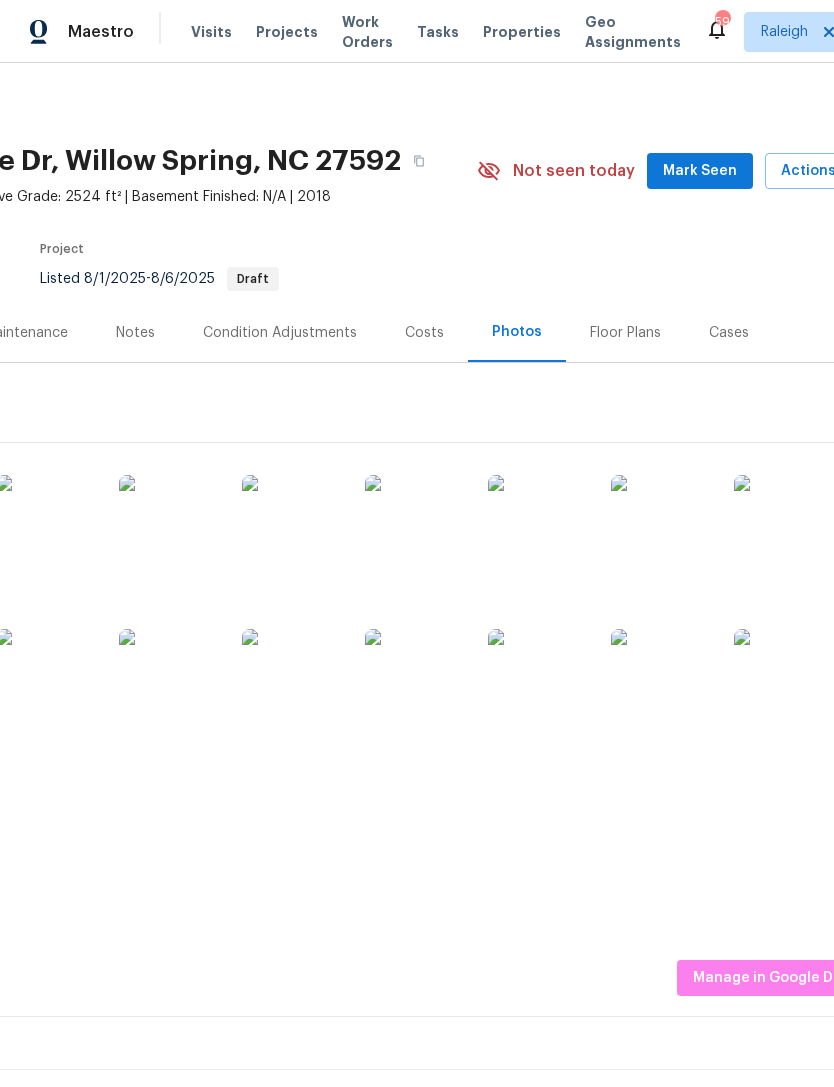 scroll, scrollTop: 0, scrollLeft: 259, axis: horizontal 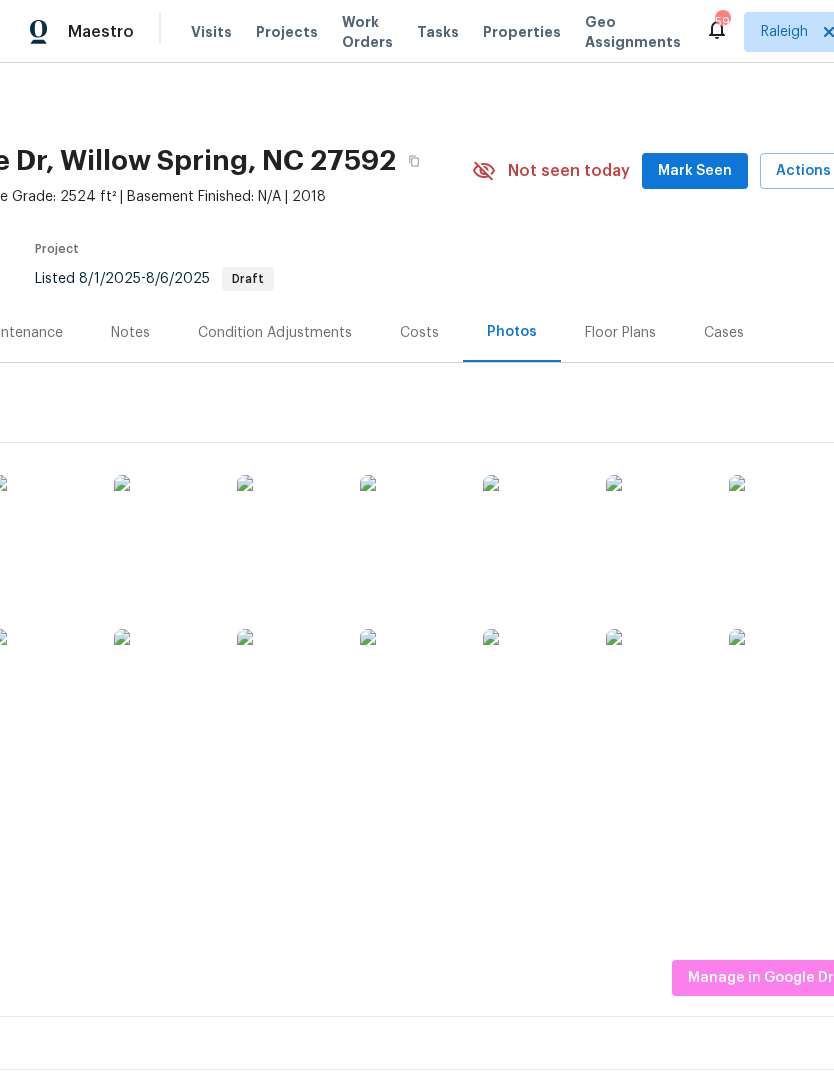 click at bounding box center (533, 525) 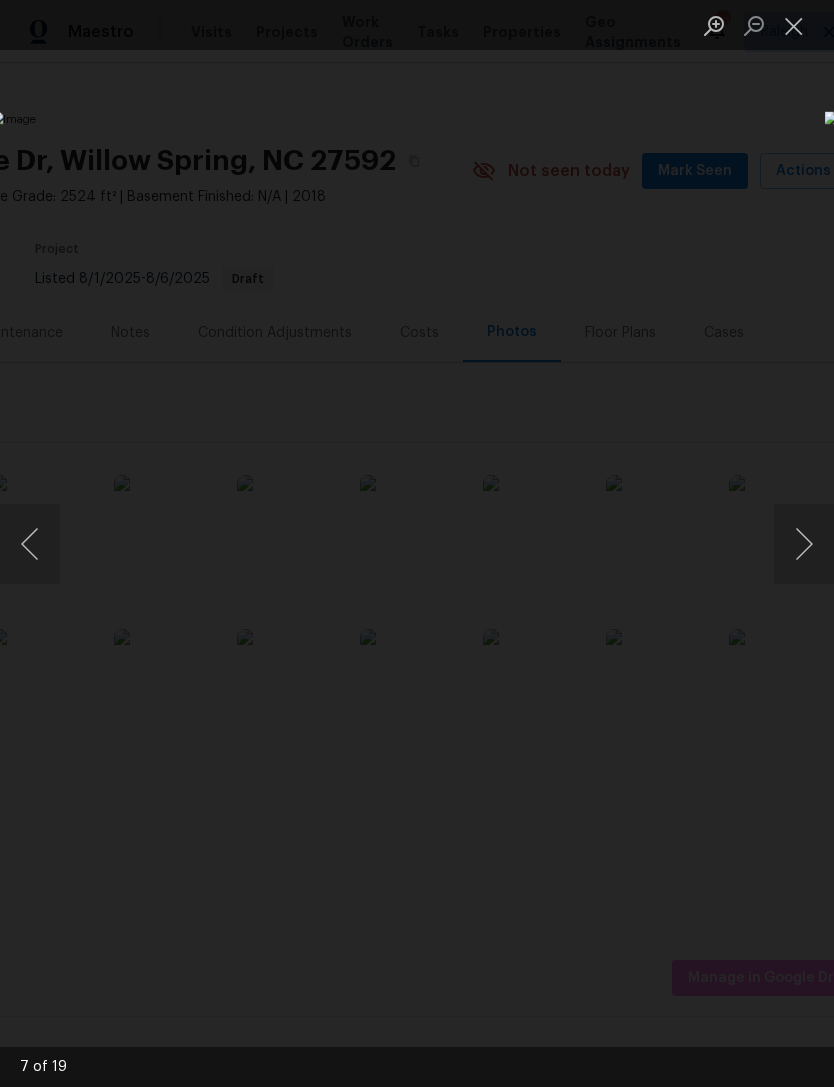 click at bounding box center (804, 544) 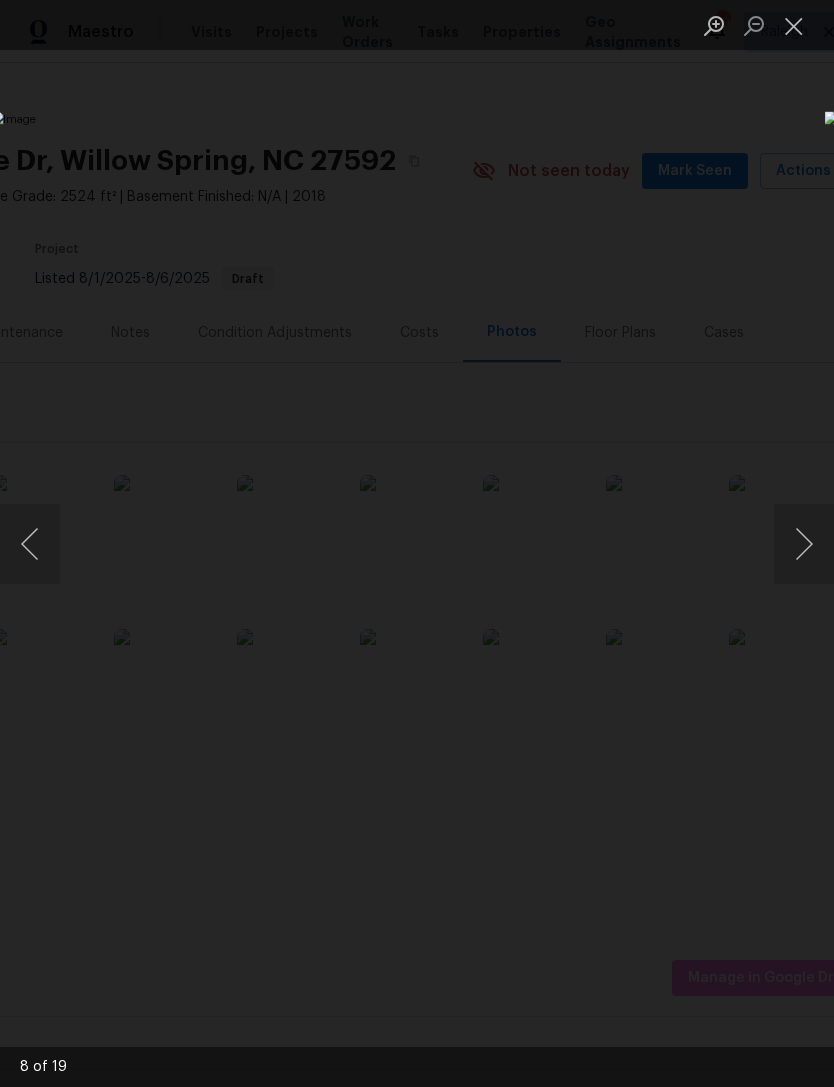 click at bounding box center (794, 25) 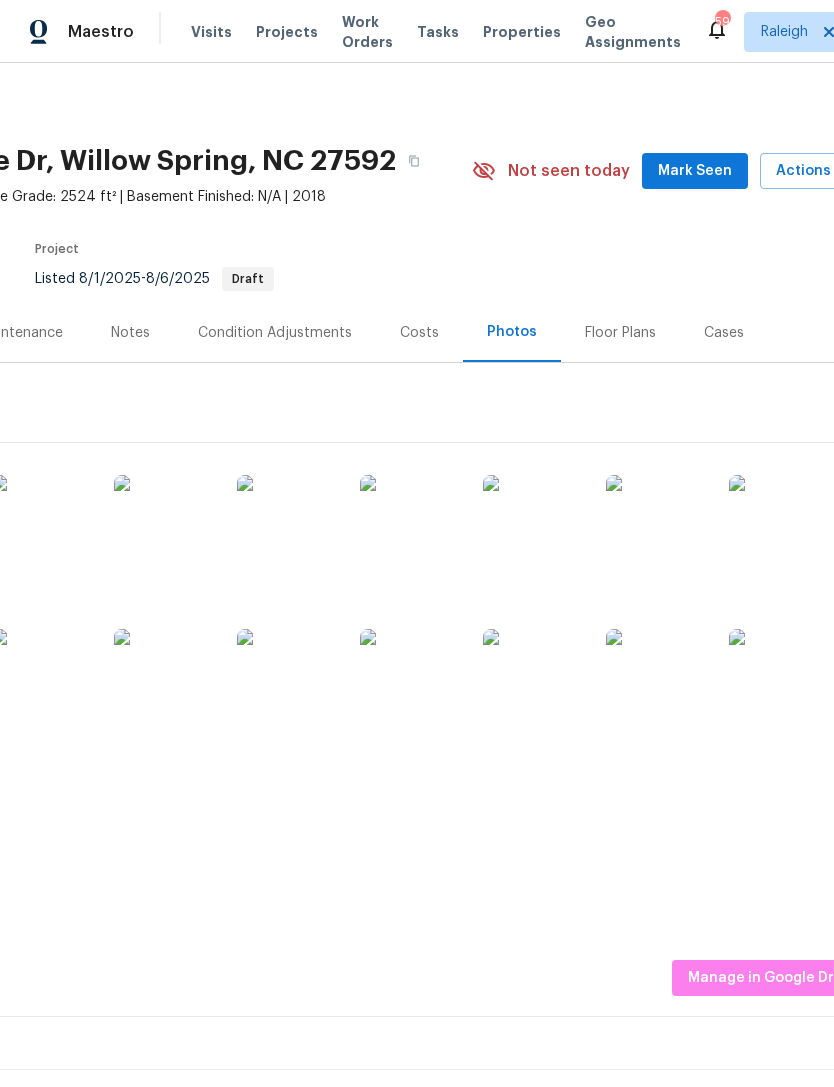 click at bounding box center (533, 679) 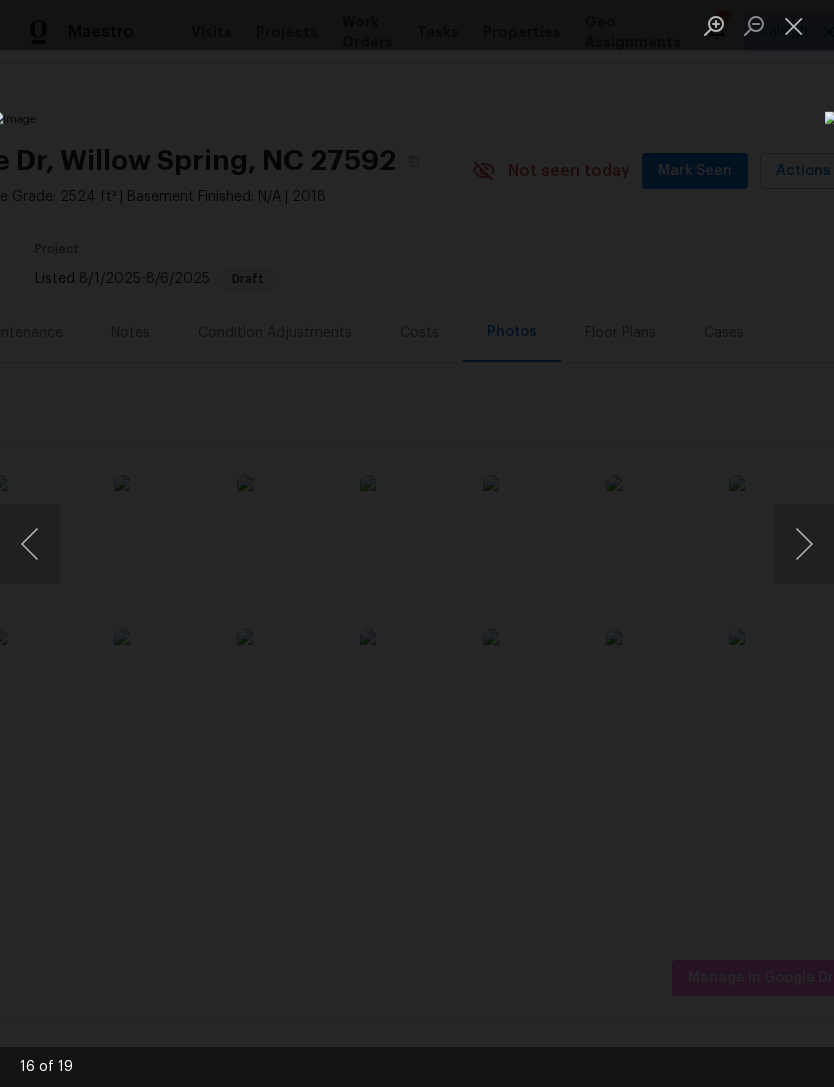 click at bounding box center (794, 25) 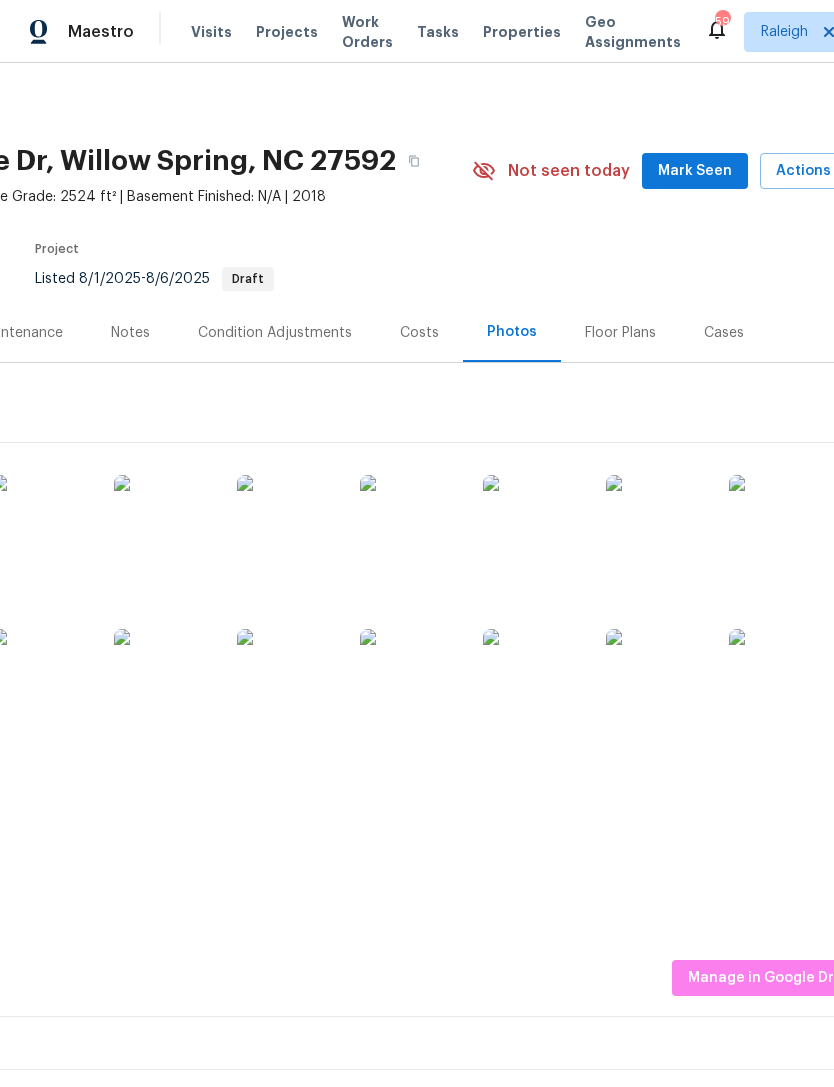 click at bounding box center (656, 679) 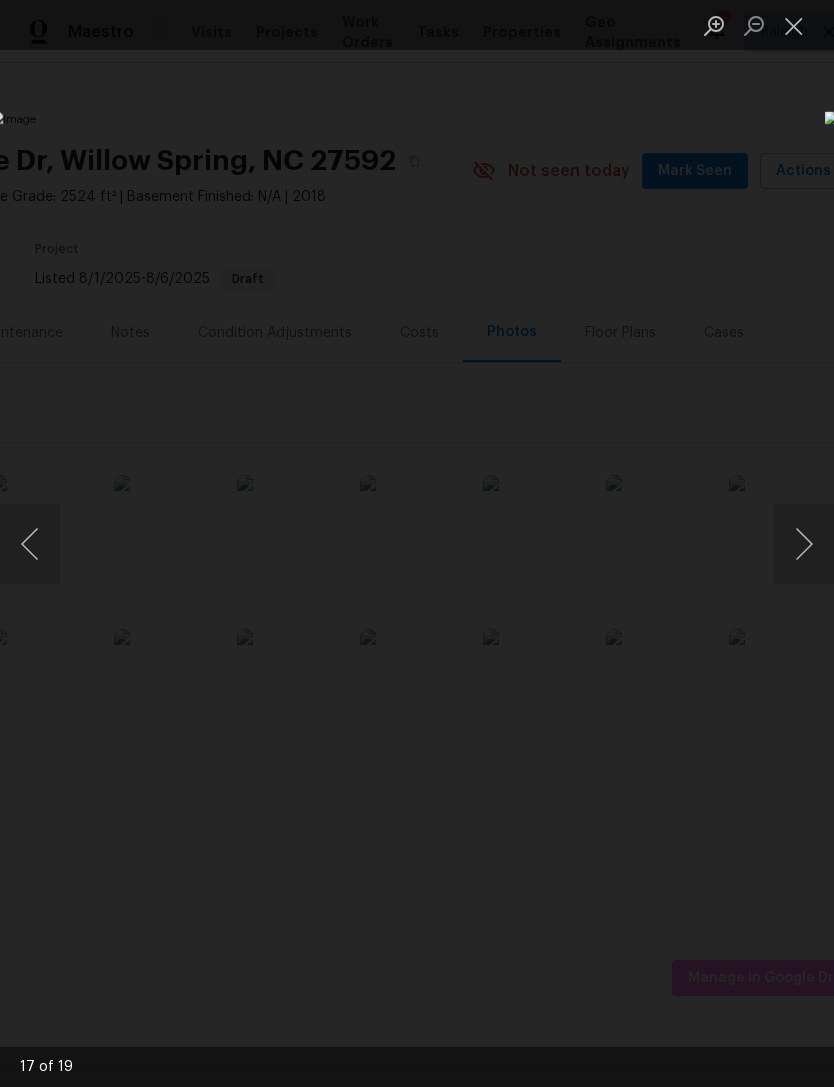 click at bounding box center [794, 25] 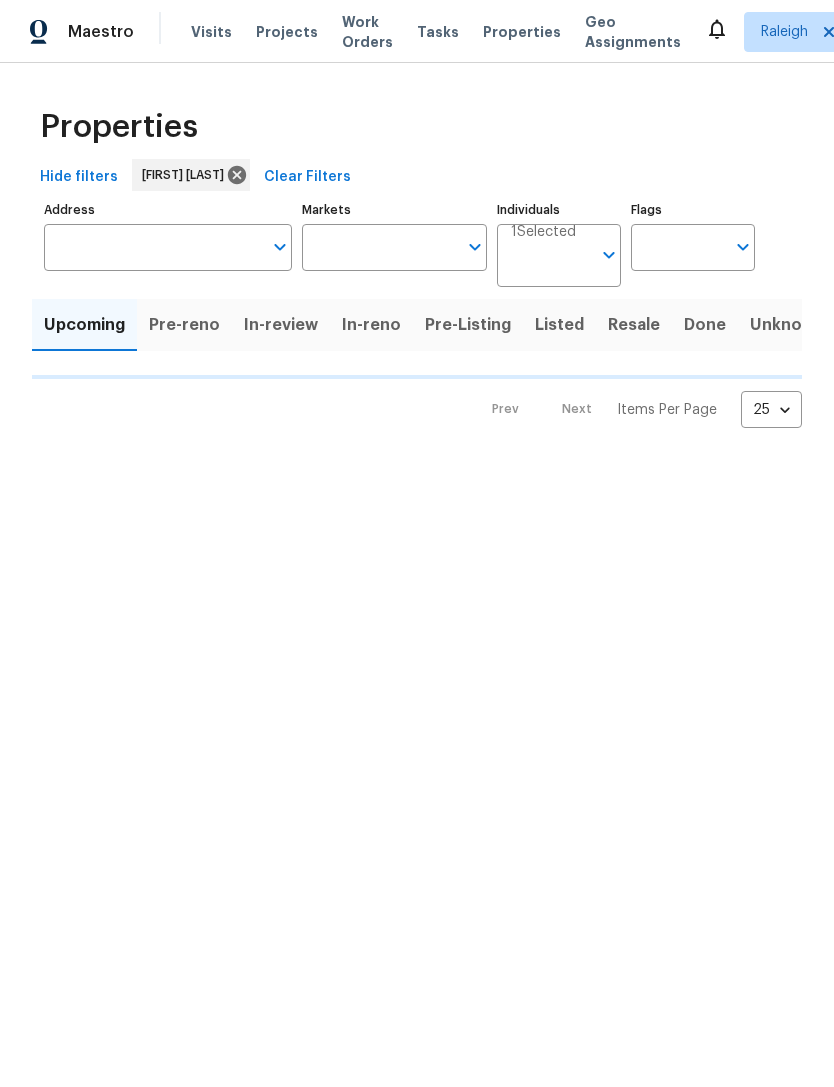 scroll, scrollTop: 0, scrollLeft: 0, axis: both 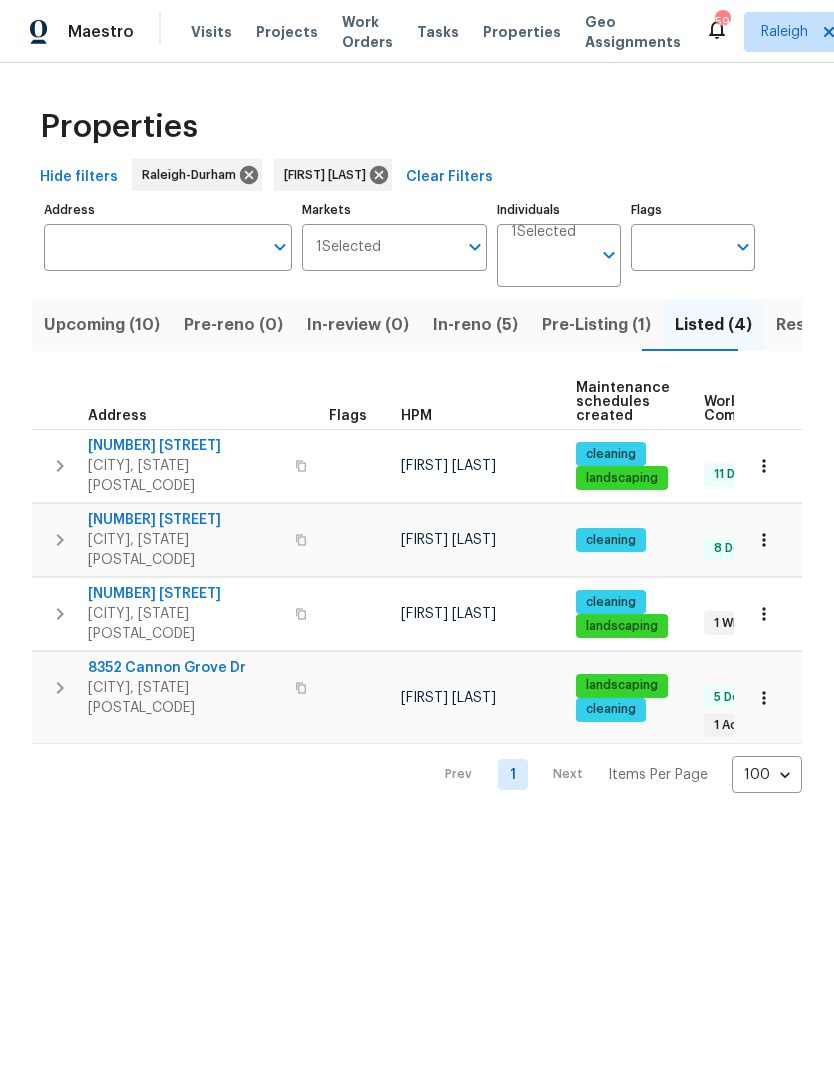 click on "Upcoming (10)" at bounding box center (102, 325) 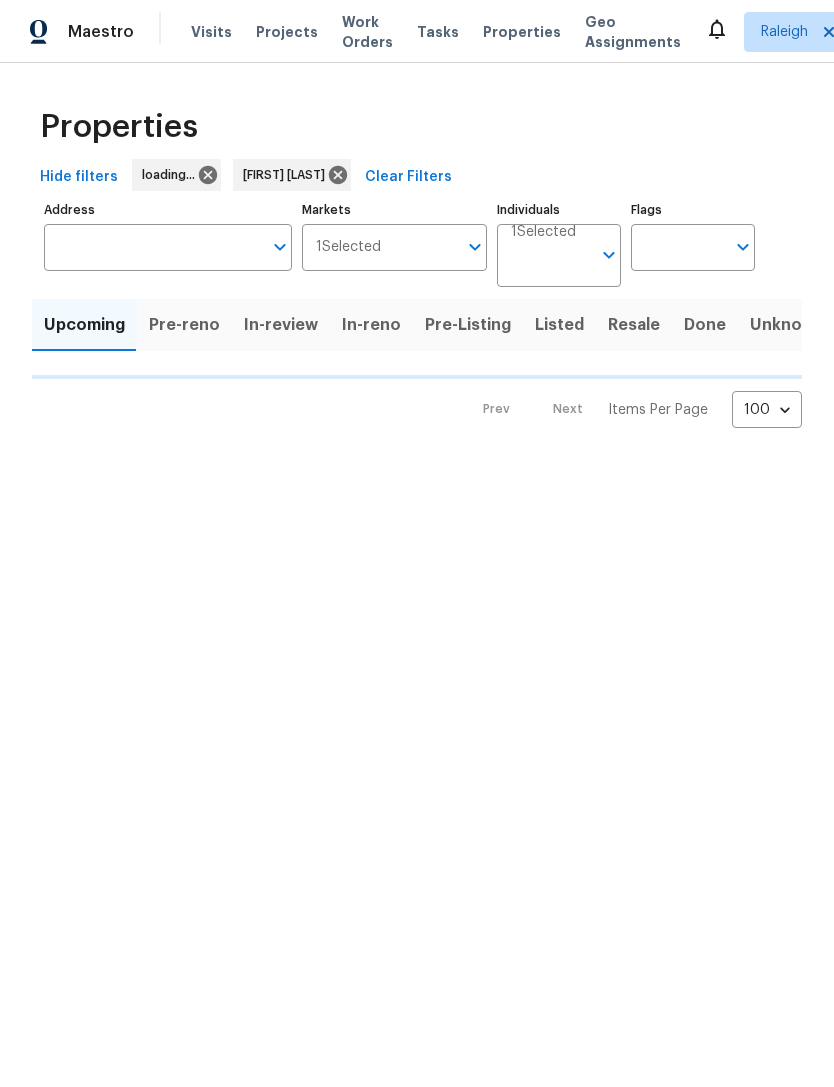 scroll, scrollTop: 0, scrollLeft: 0, axis: both 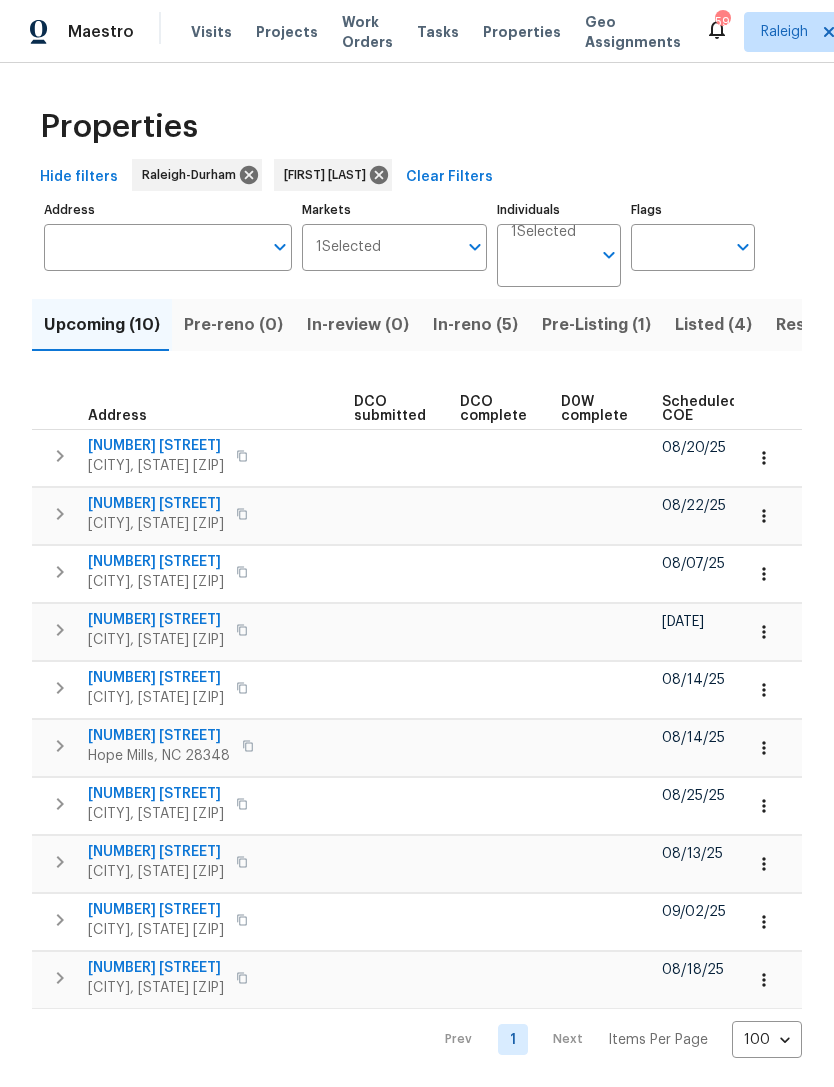 click on "Scheduled COE" at bounding box center (700, 409) 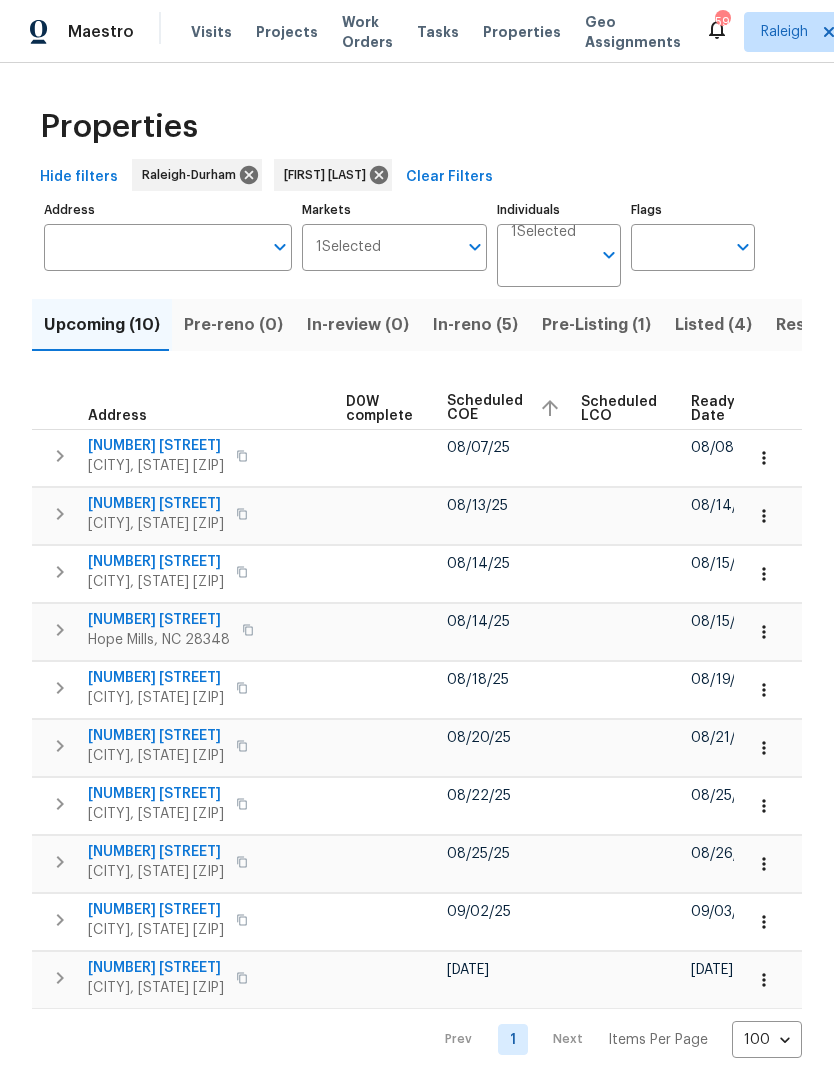 scroll, scrollTop: 0, scrollLeft: 527, axis: horizontal 